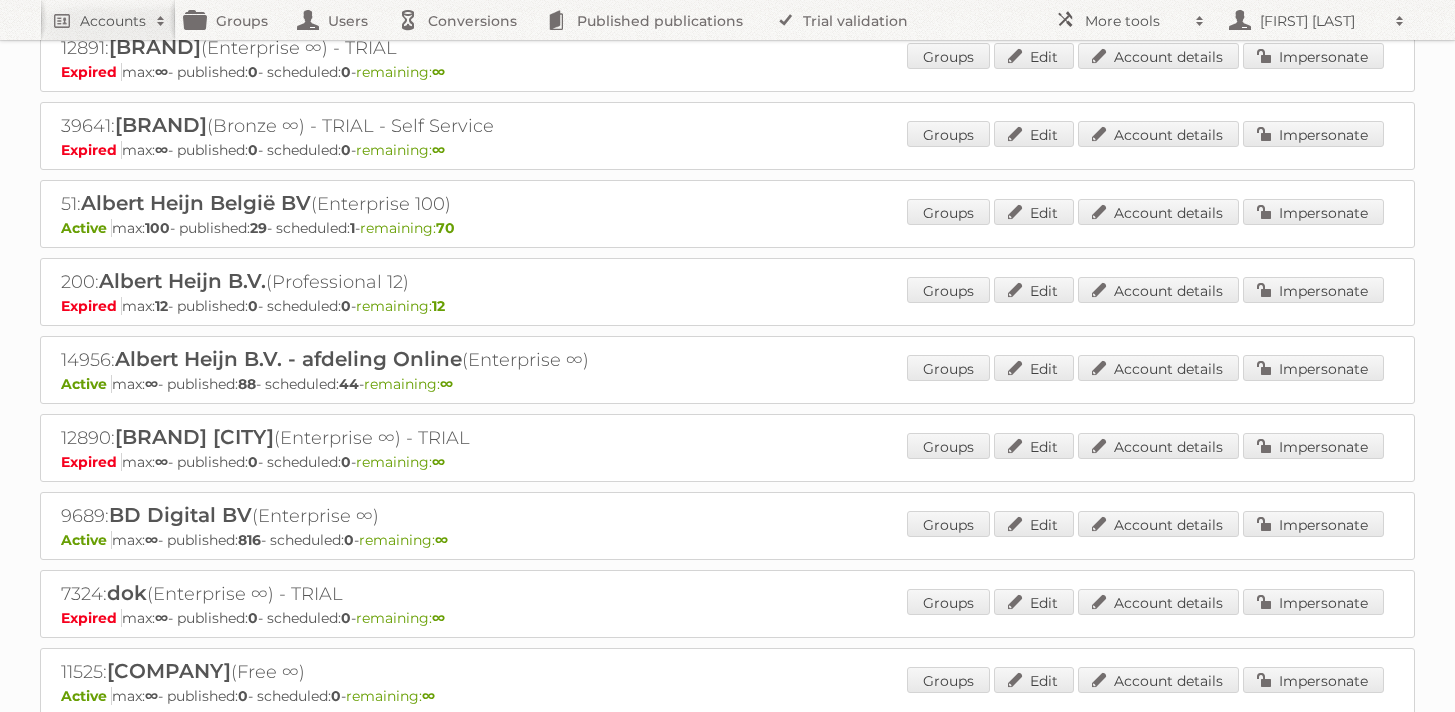 scroll, scrollTop: 153, scrollLeft: 0, axis: vertical 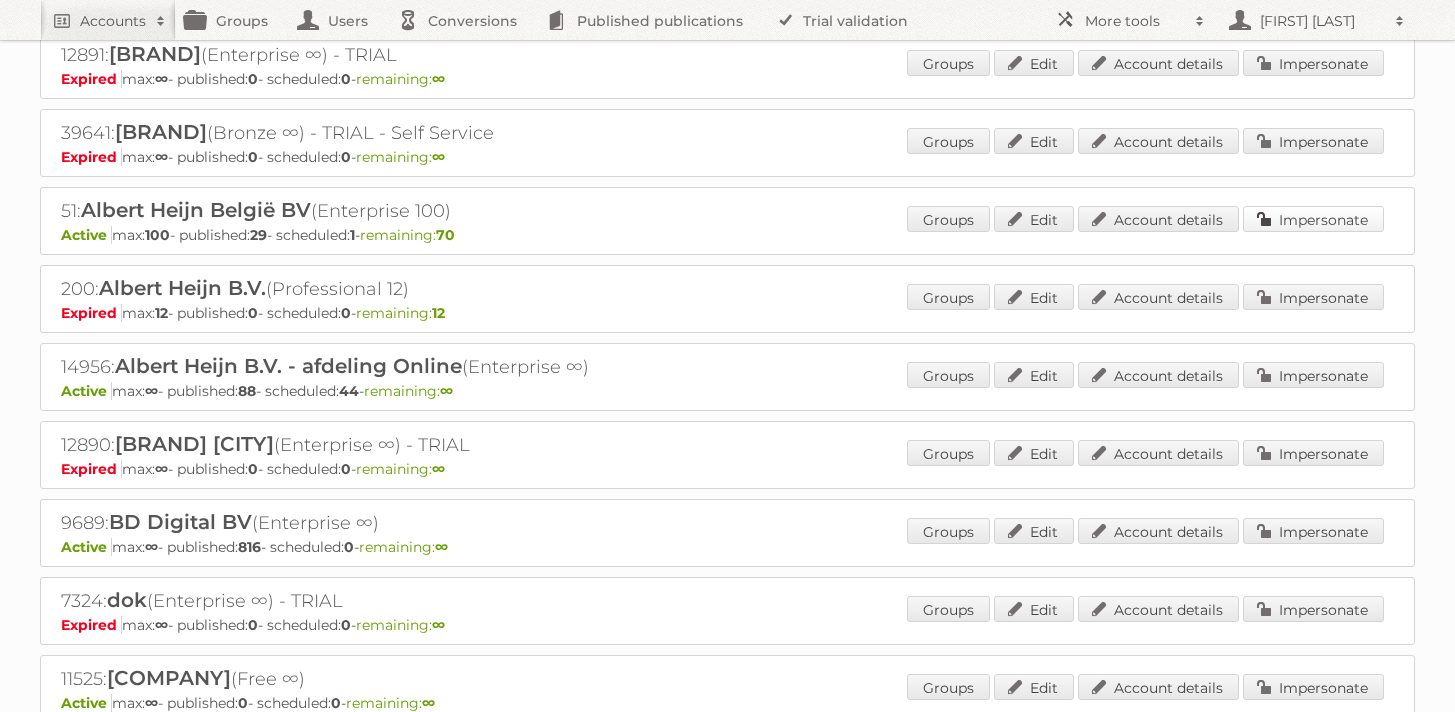 click on "Impersonate" at bounding box center [1313, 219] 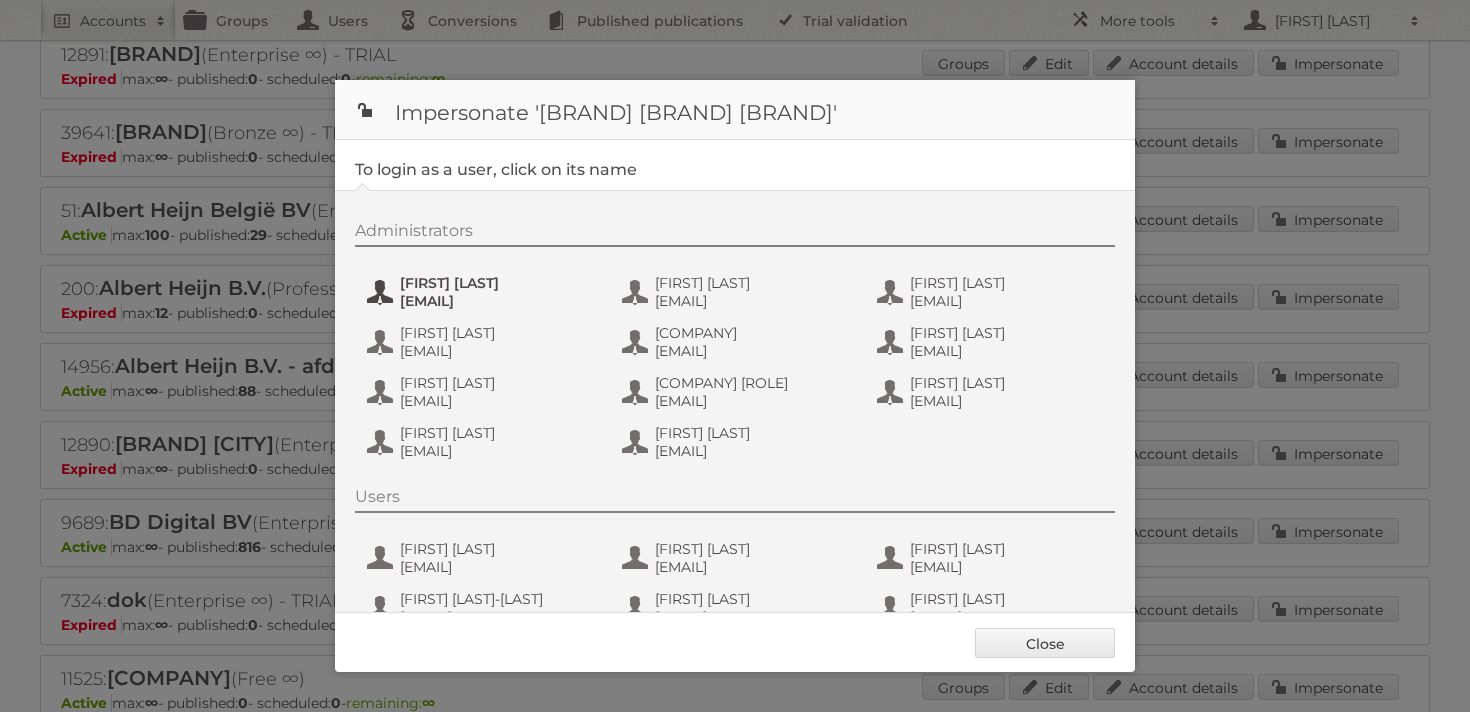 click on "anais.wille@ah.nl" at bounding box center [497, 301] 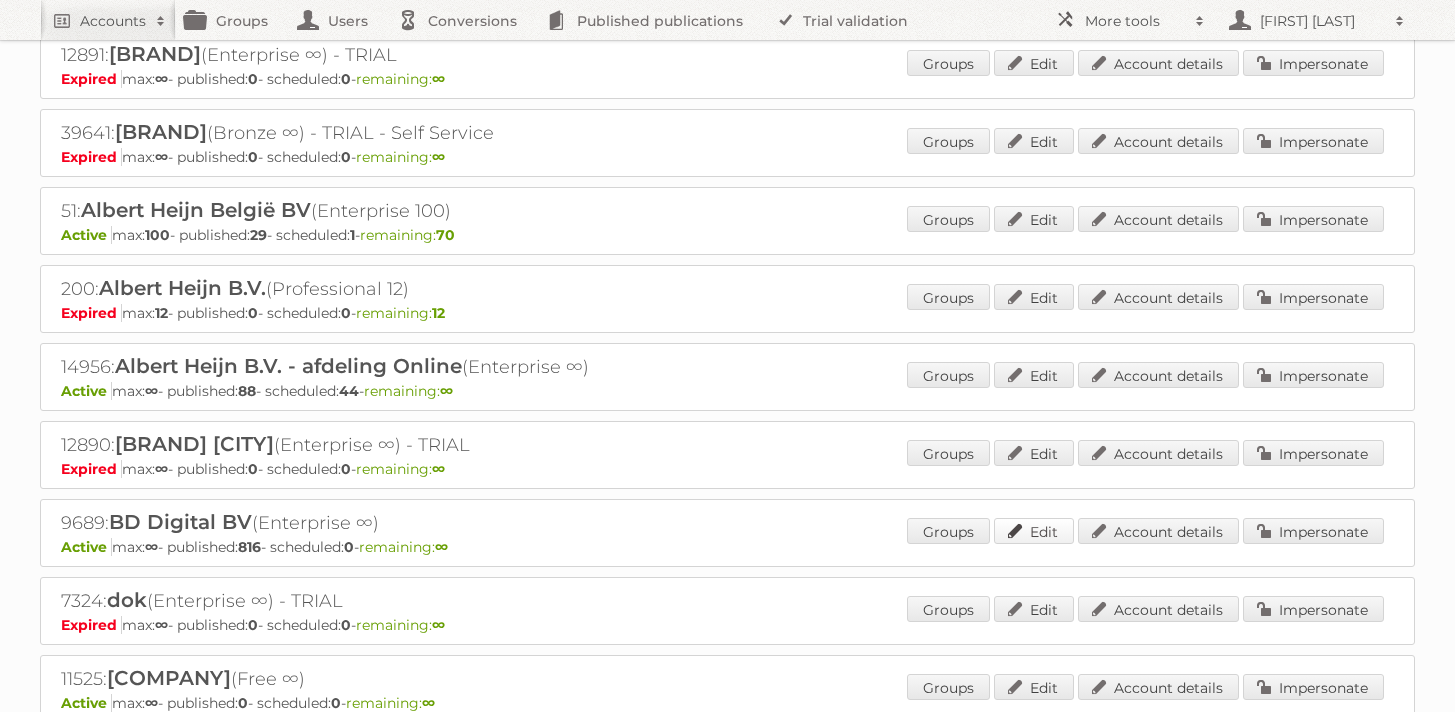 scroll, scrollTop: 0, scrollLeft: 0, axis: both 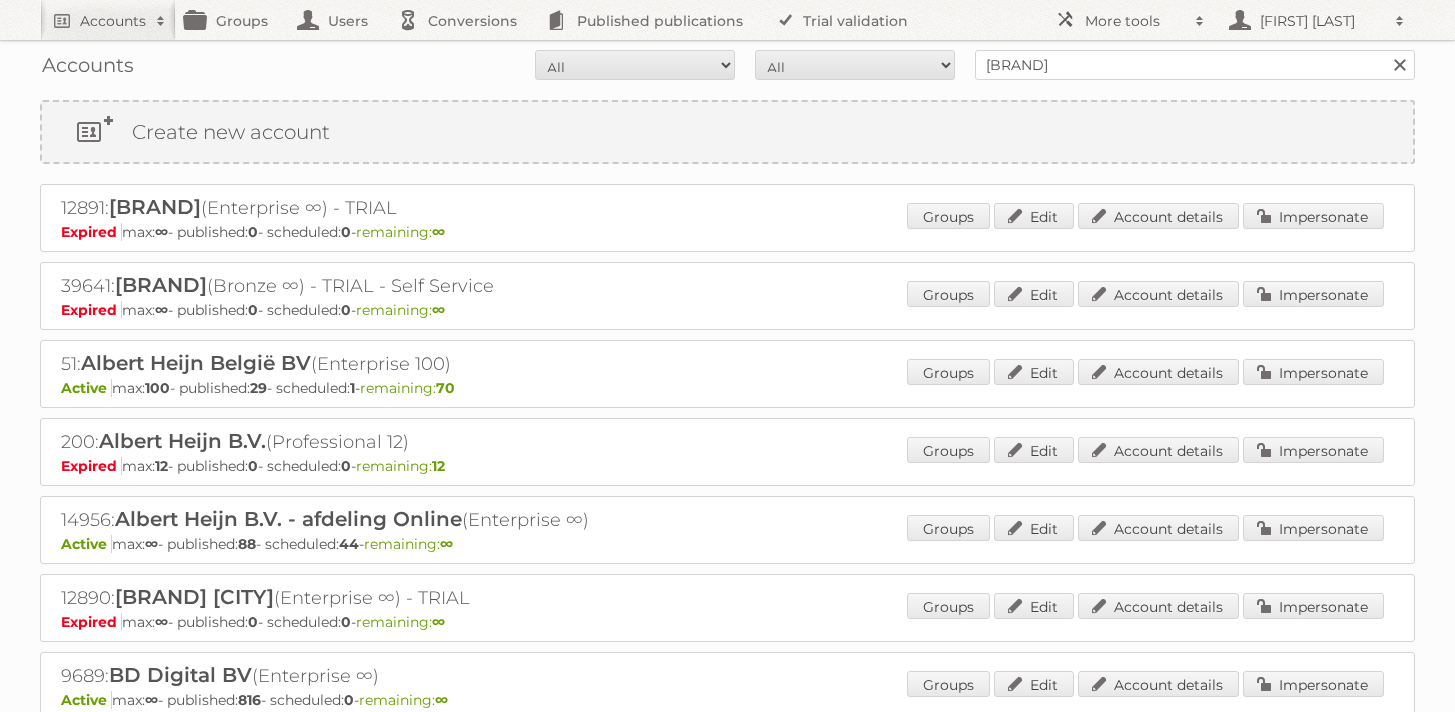 click on "Accounts
All Active Expired Pending All Paid Trials Self service albert heijn Search" at bounding box center [727, 65] 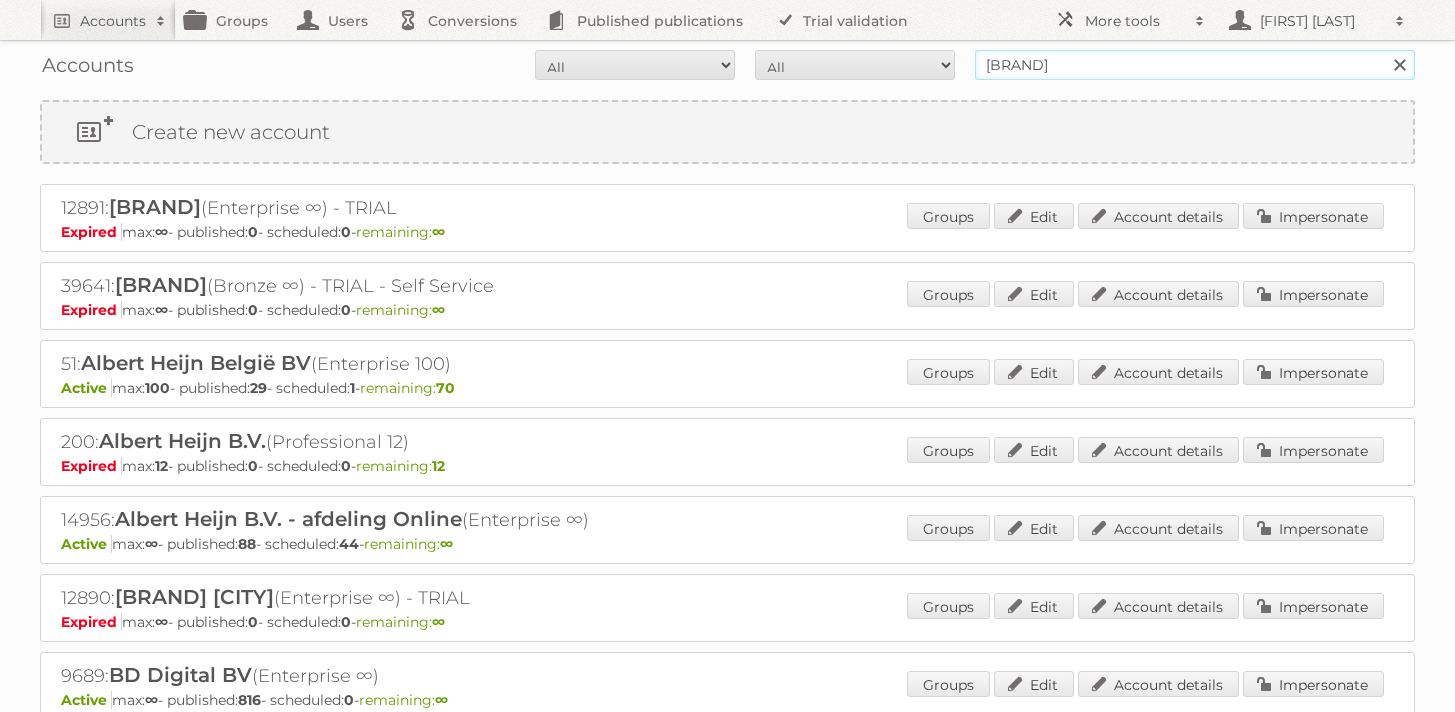 drag, startPoint x: 1130, startPoint y: 69, endPoint x: 950, endPoint y: 74, distance: 180.06943 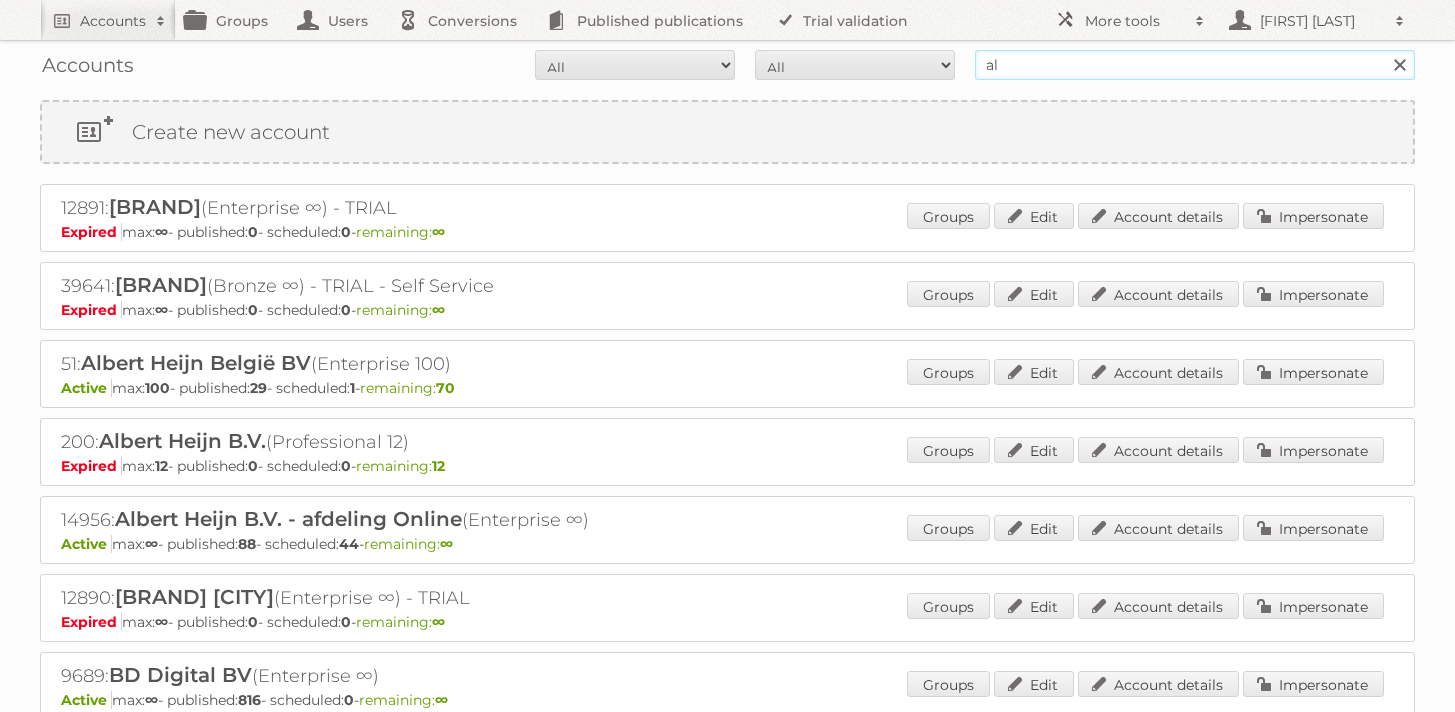 type on "a" 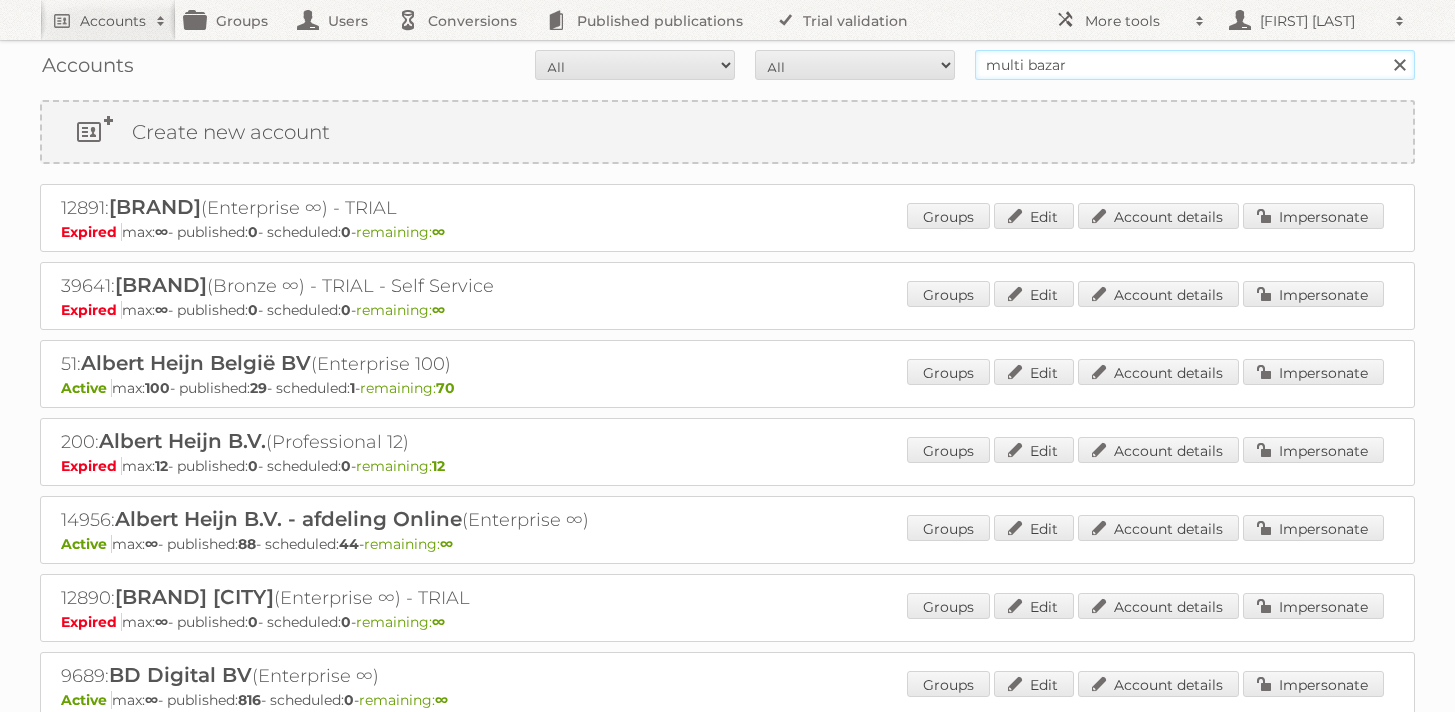 type on "multi bazar" 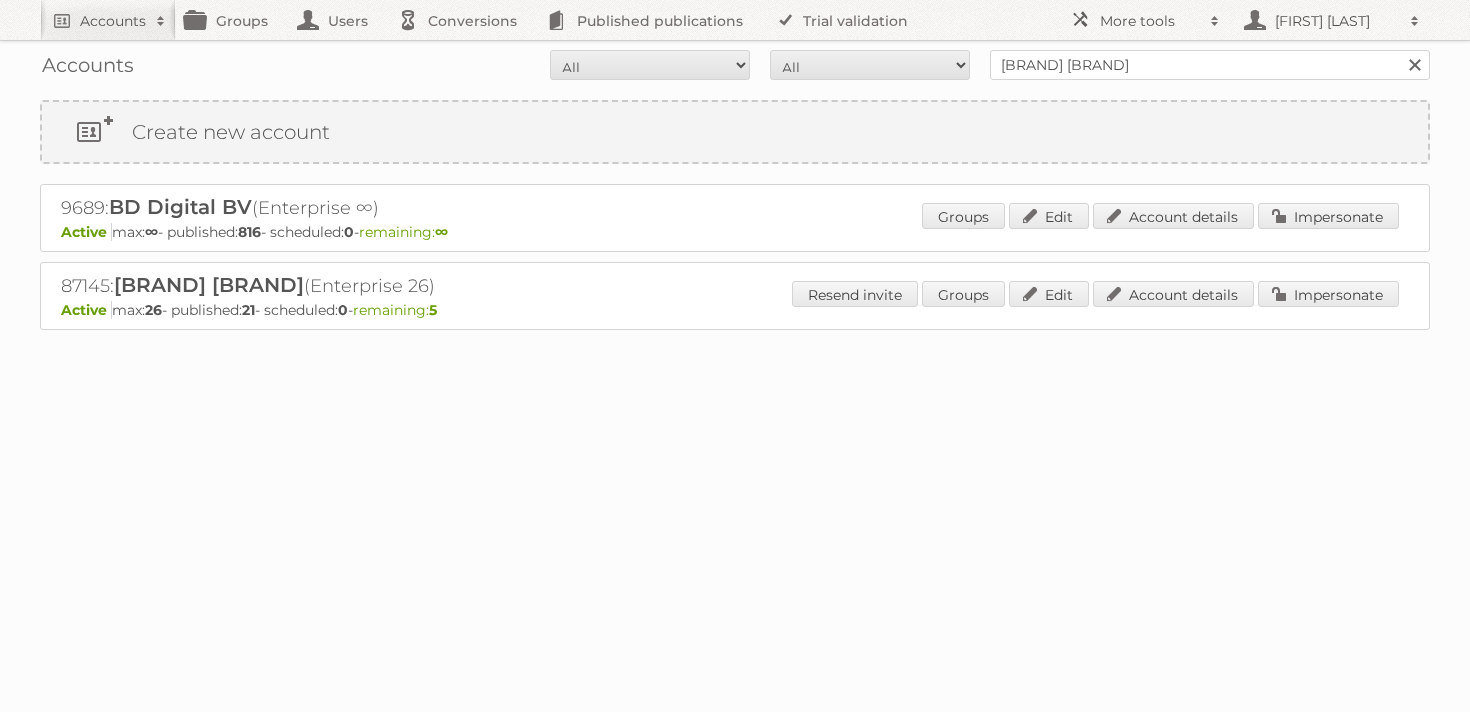 scroll, scrollTop: 0, scrollLeft: 0, axis: both 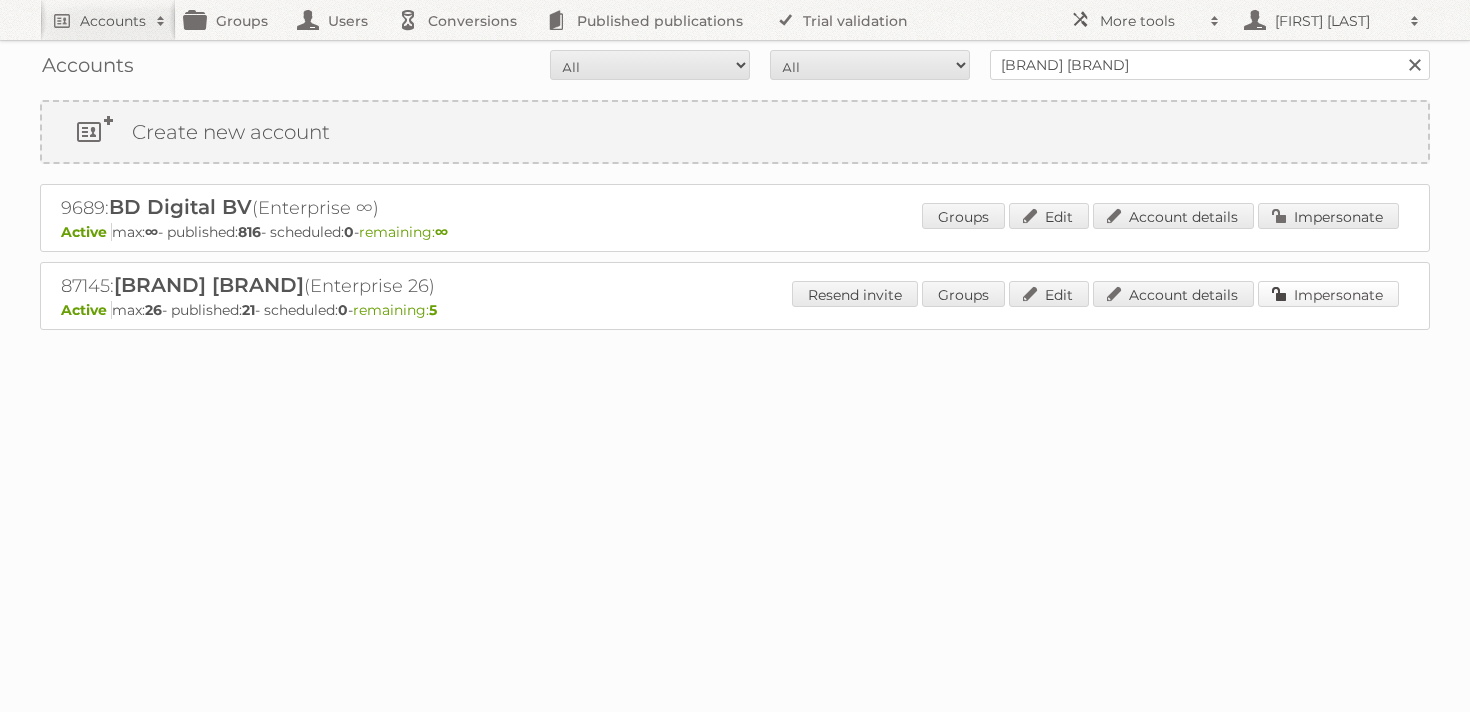 click on "Impersonate" at bounding box center [1328, 294] 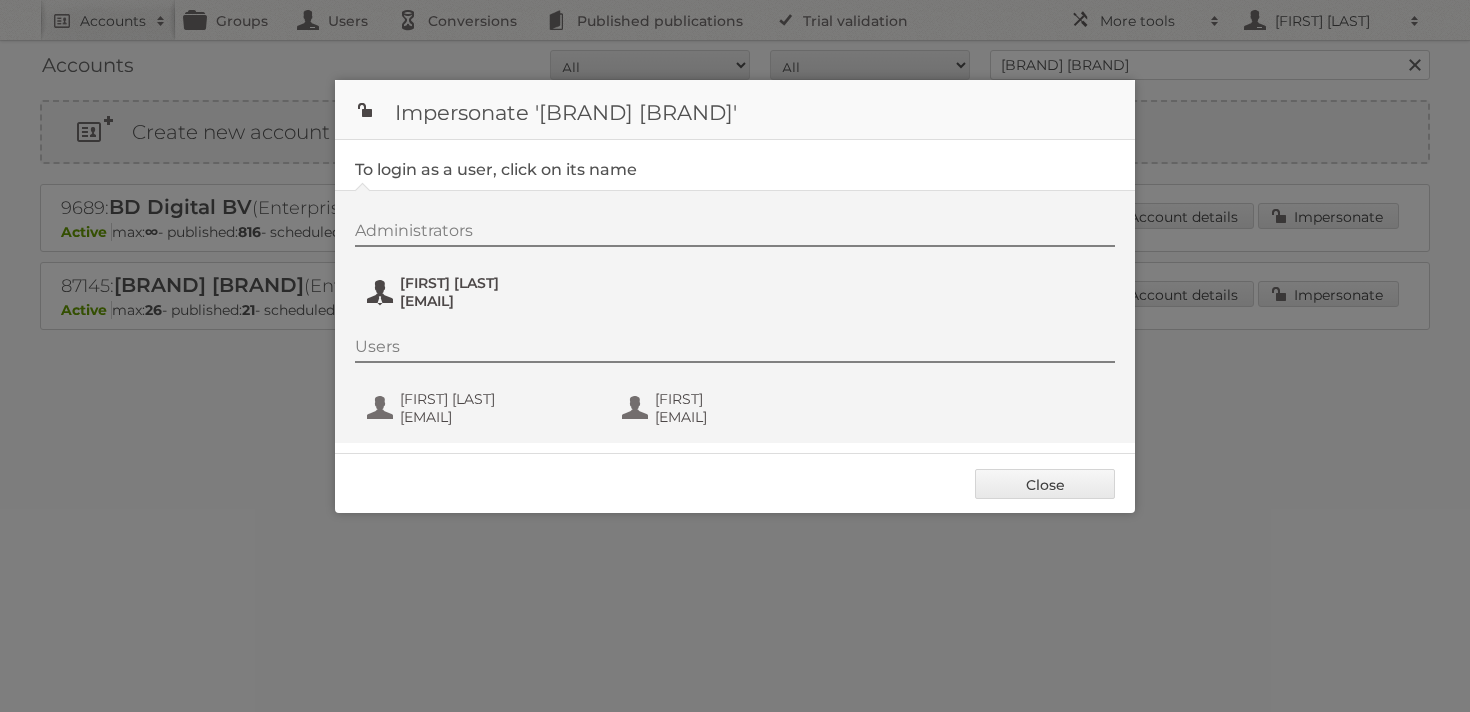 click on "veroniquem@multibazar.be" at bounding box center [497, 301] 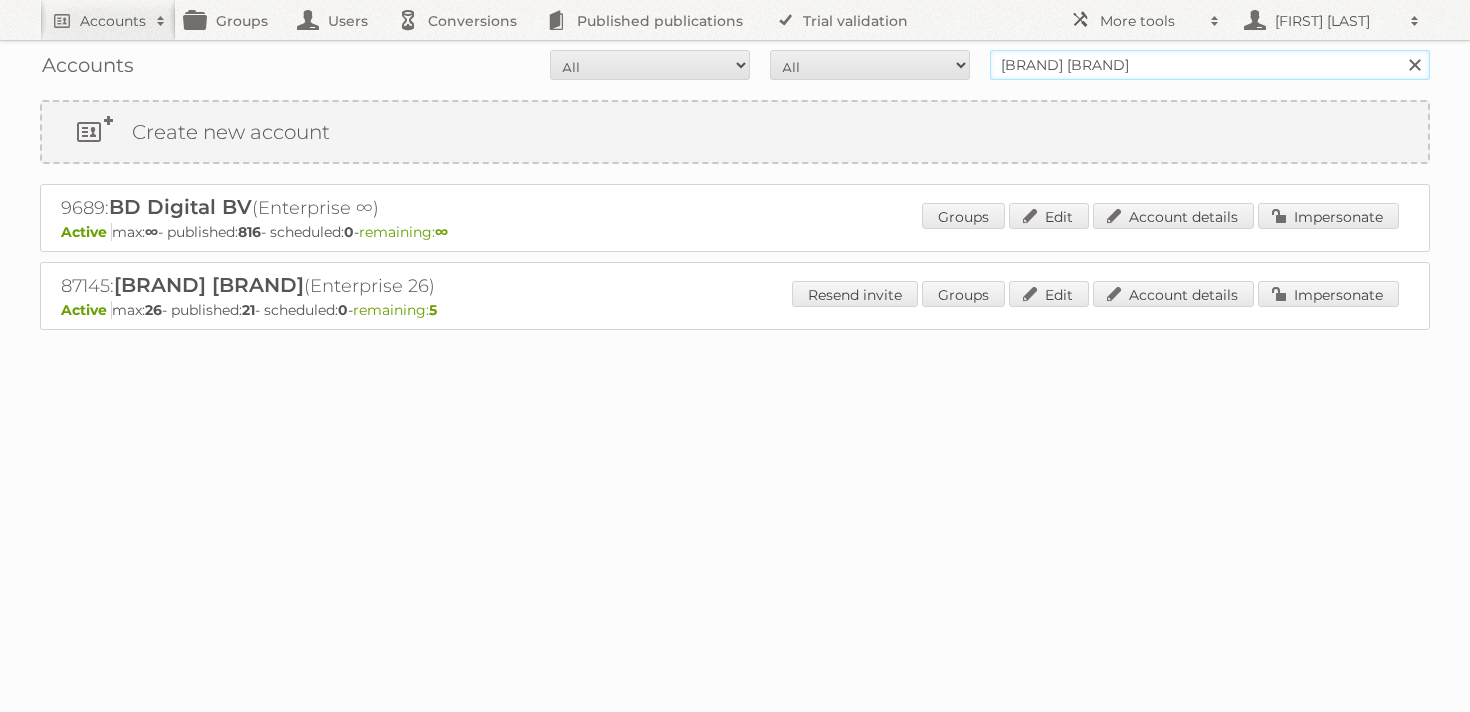 click on "multi bazar" at bounding box center (1210, 65) 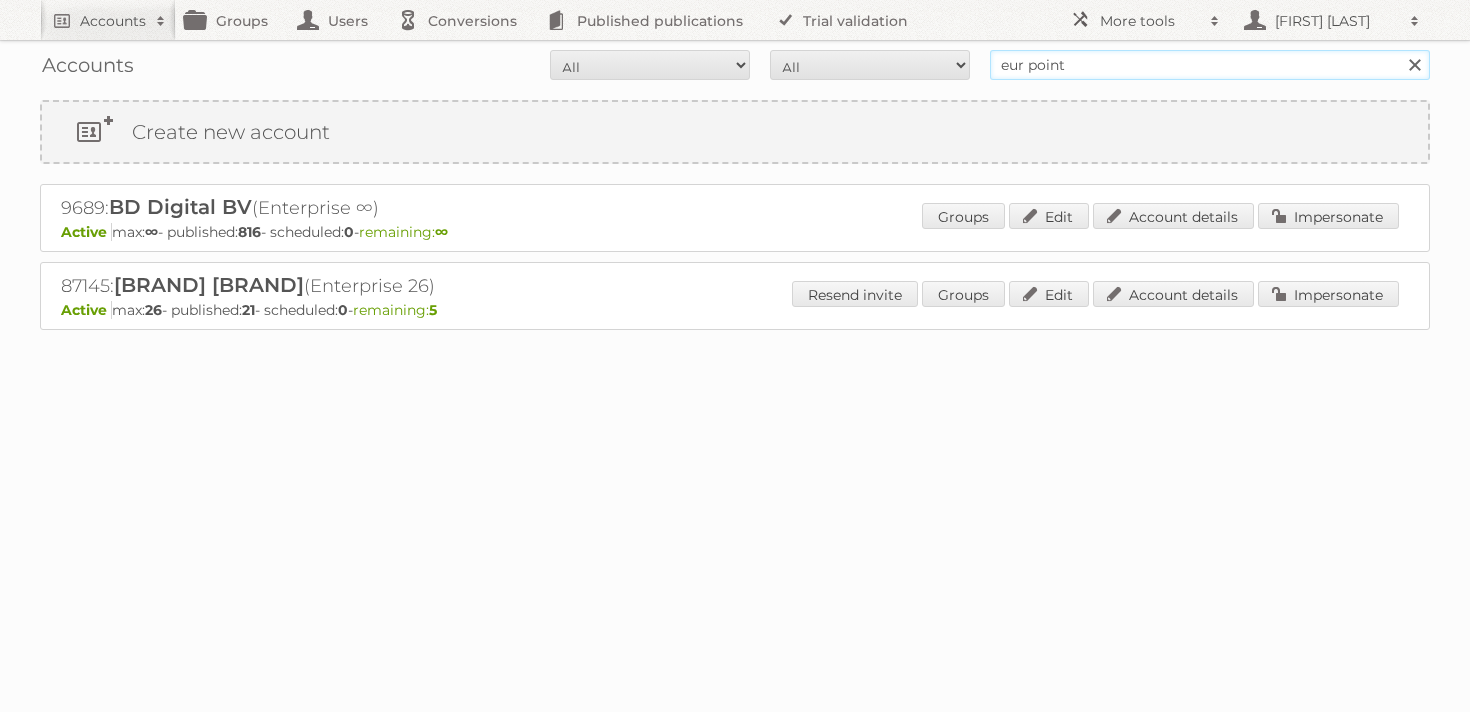 type on "euro point" 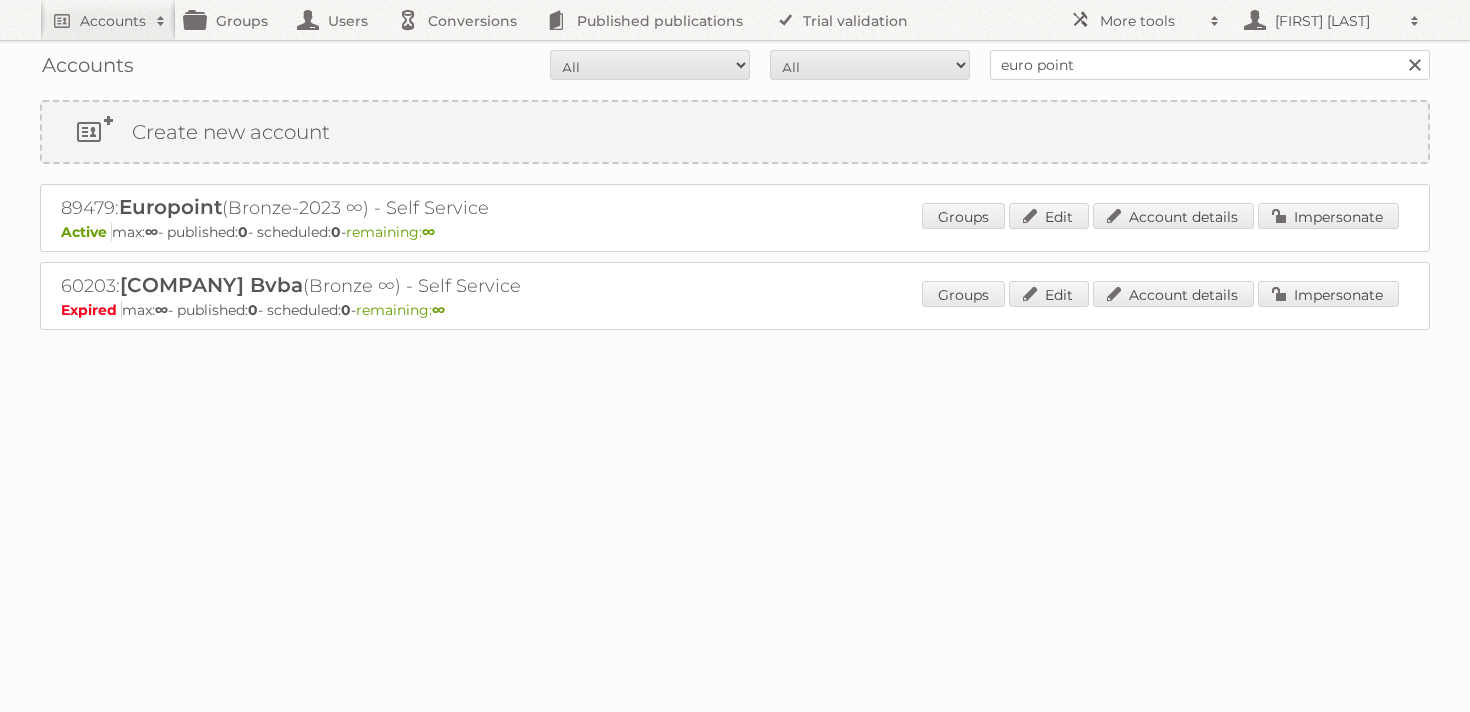 scroll, scrollTop: 0, scrollLeft: 0, axis: both 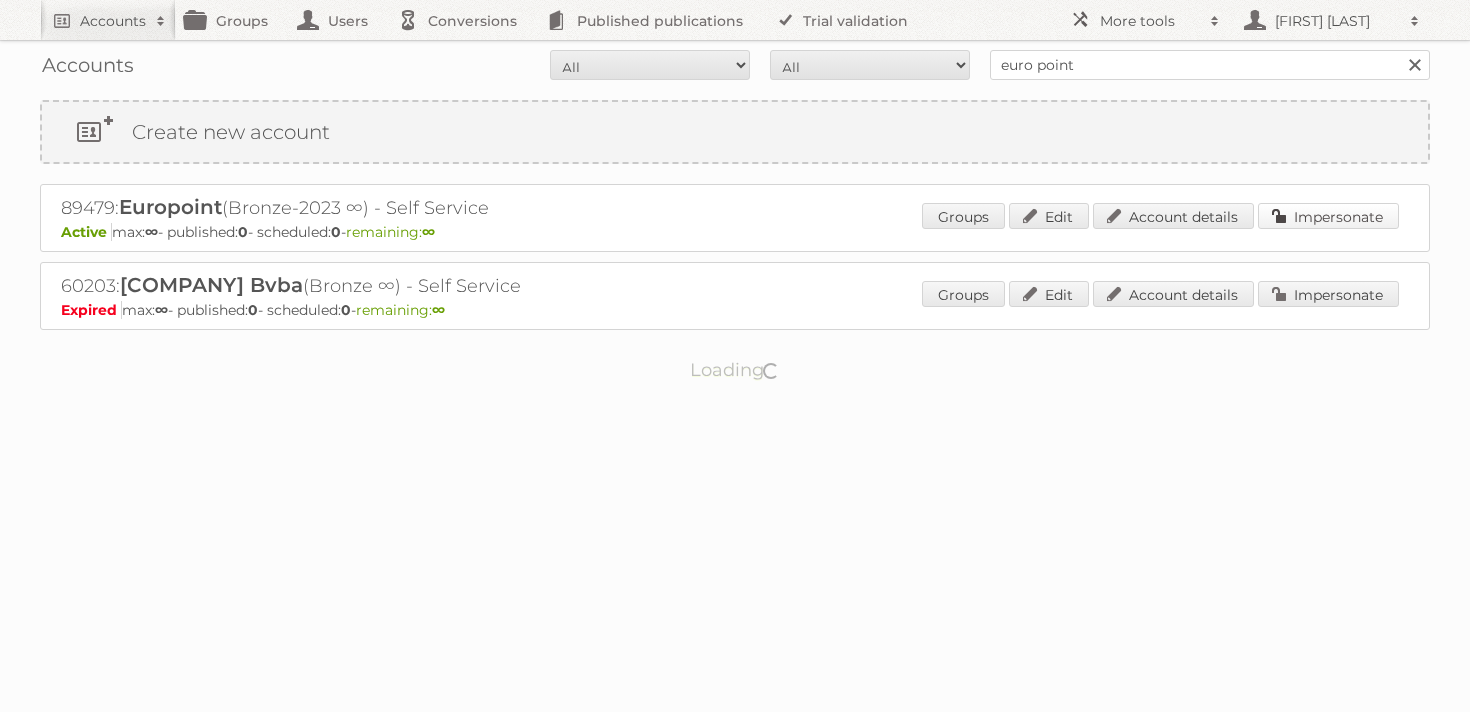 click on "Impersonate" at bounding box center [1328, 216] 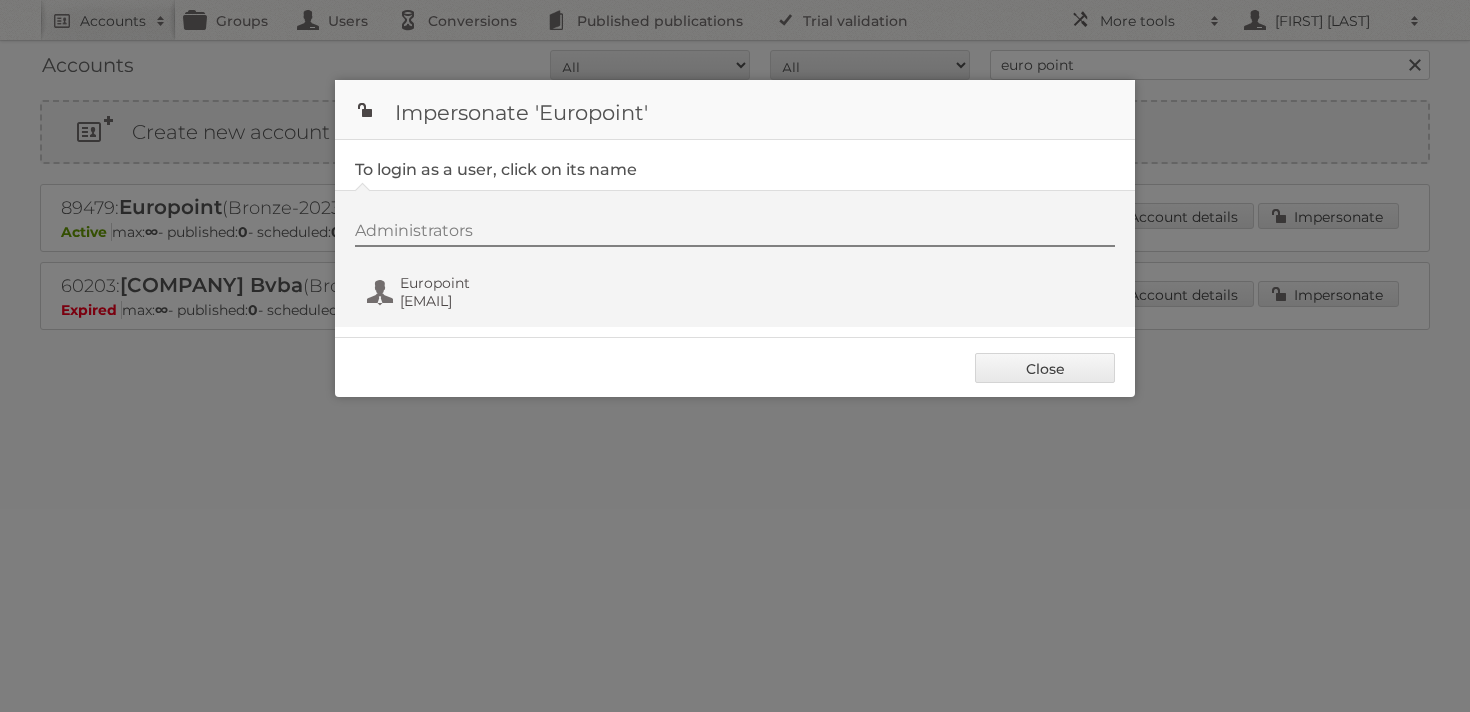 click on "Administrators
[COMPANY]
[EMAIL]" at bounding box center [745, 269] 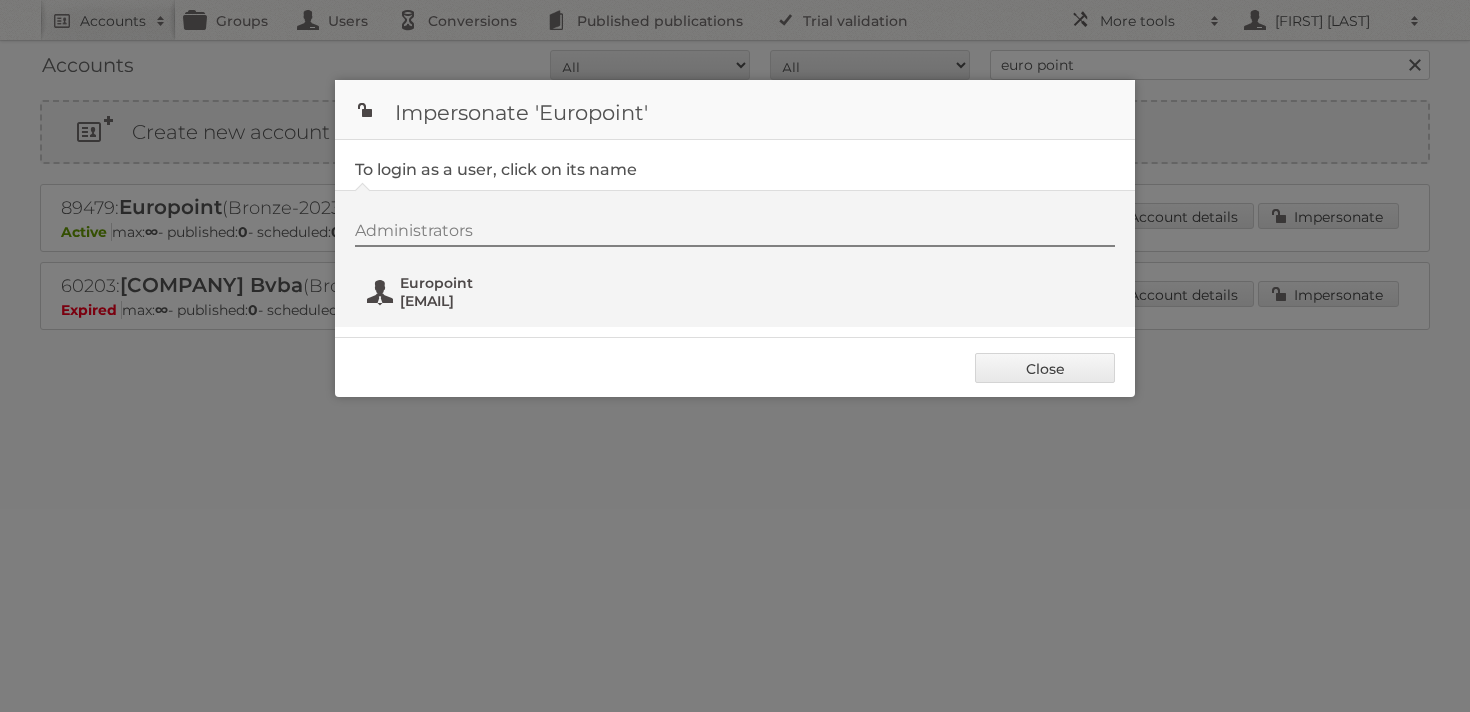 click on "[EMAIL]" at bounding box center (497, 301) 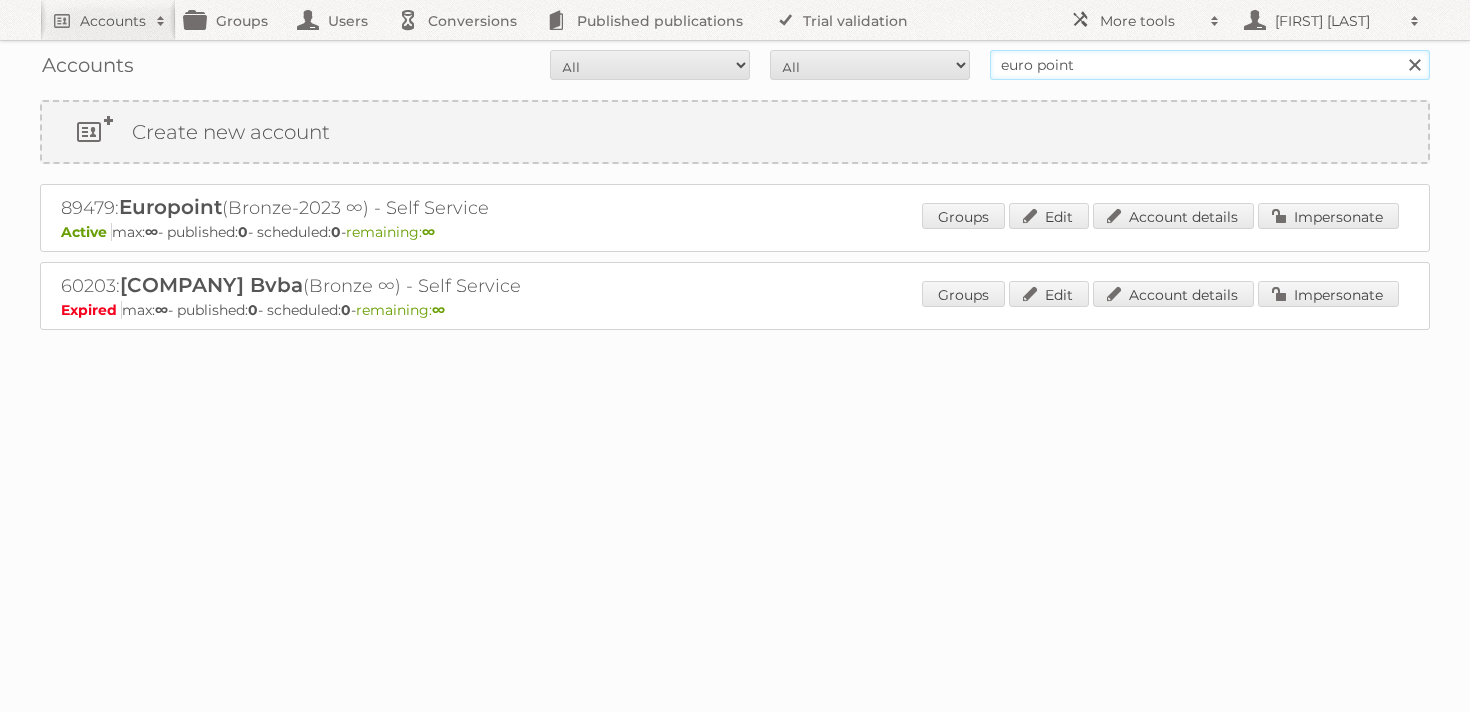 click on "eur point" at bounding box center [1210, 65] 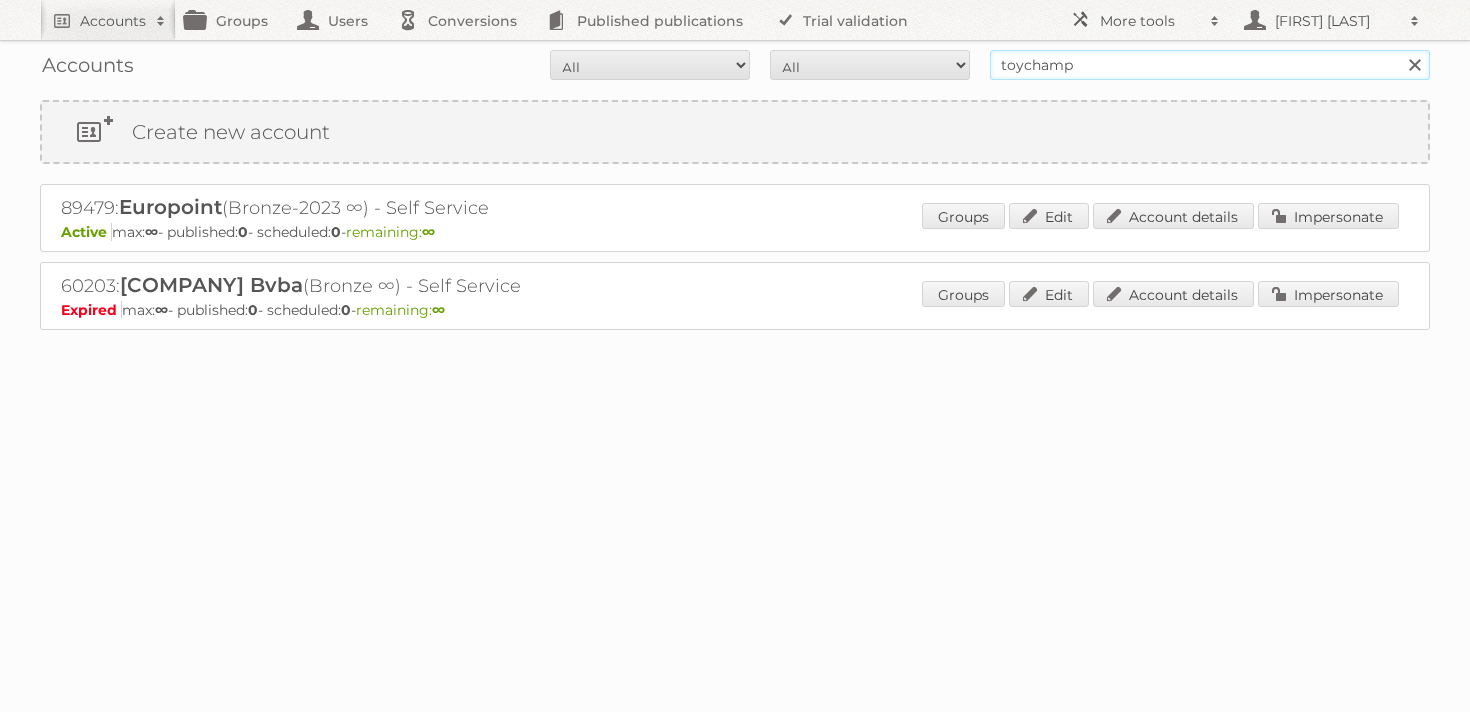 type on "toychamp" 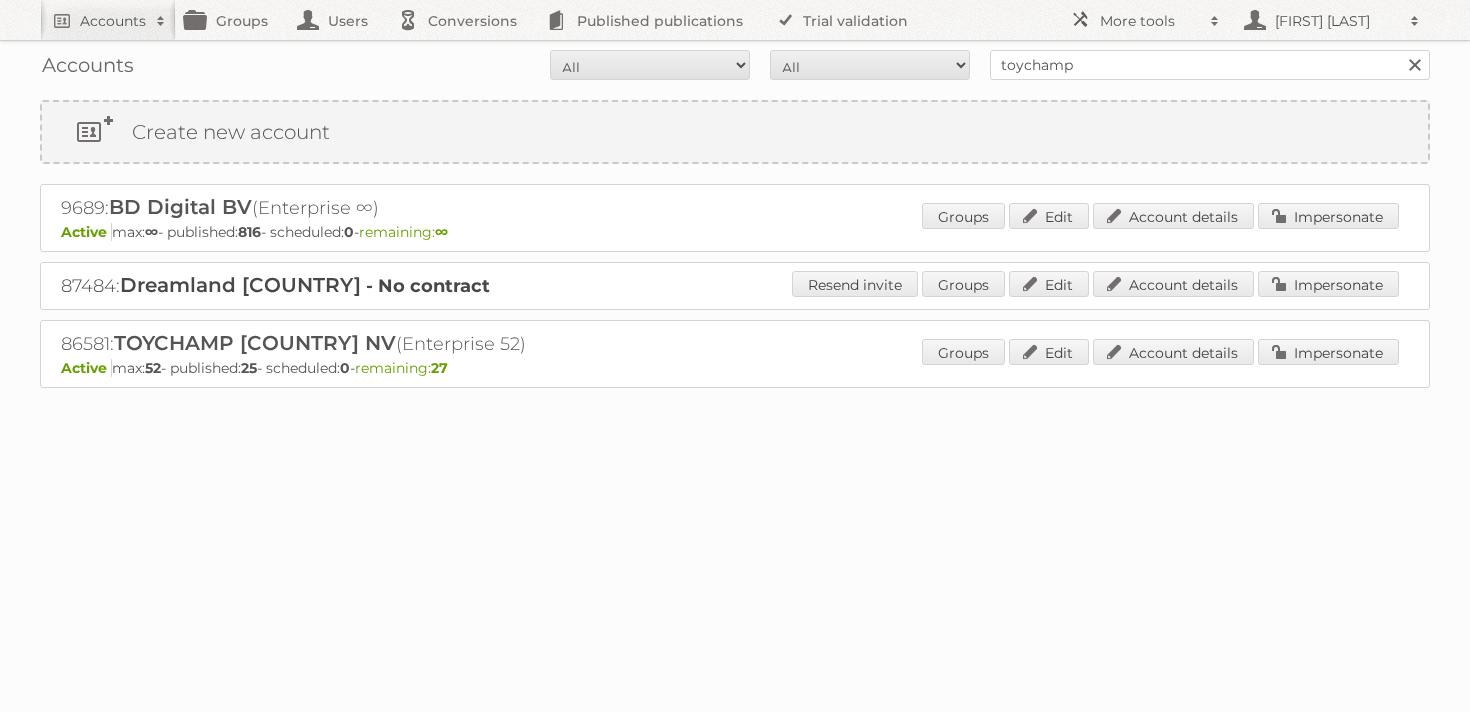 scroll, scrollTop: 0, scrollLeft: 0, axis: both 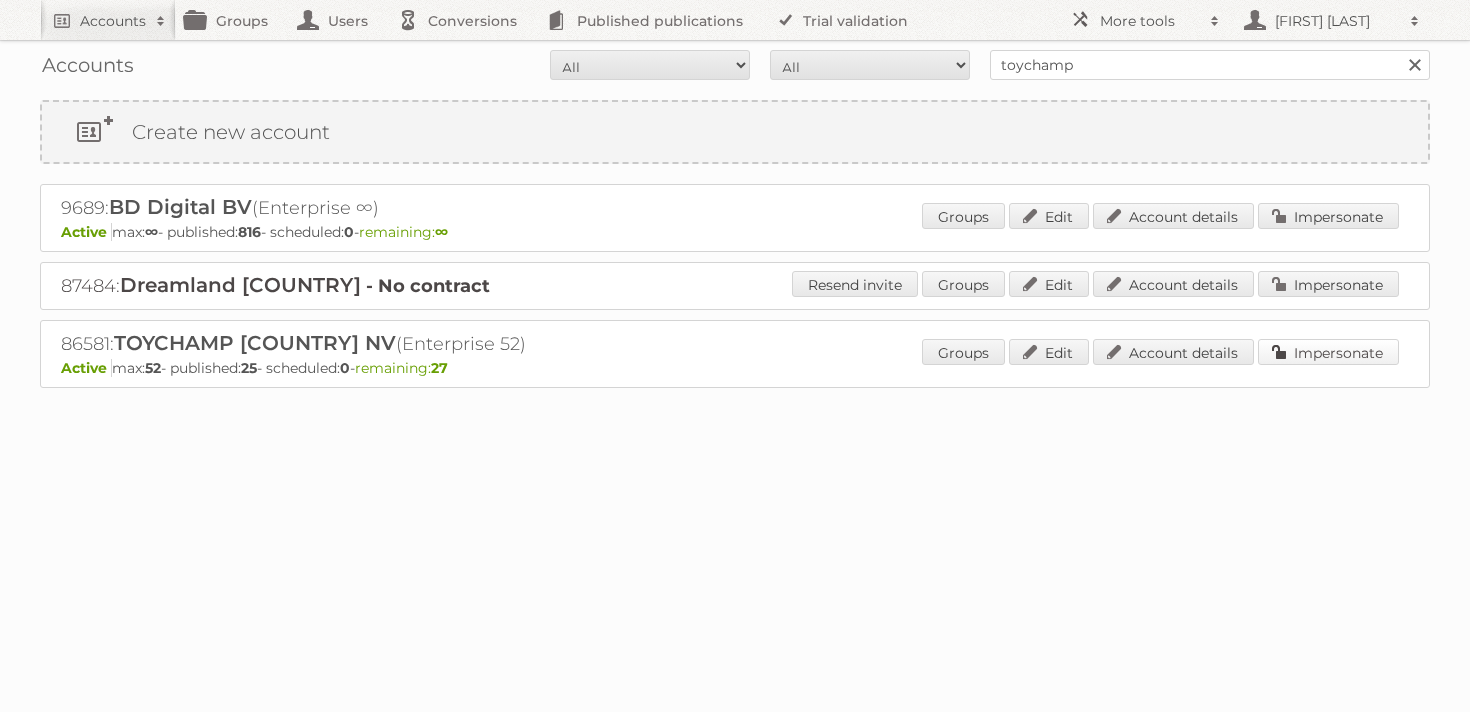 click on "Impersonate" at bounding box center (1328, 352) 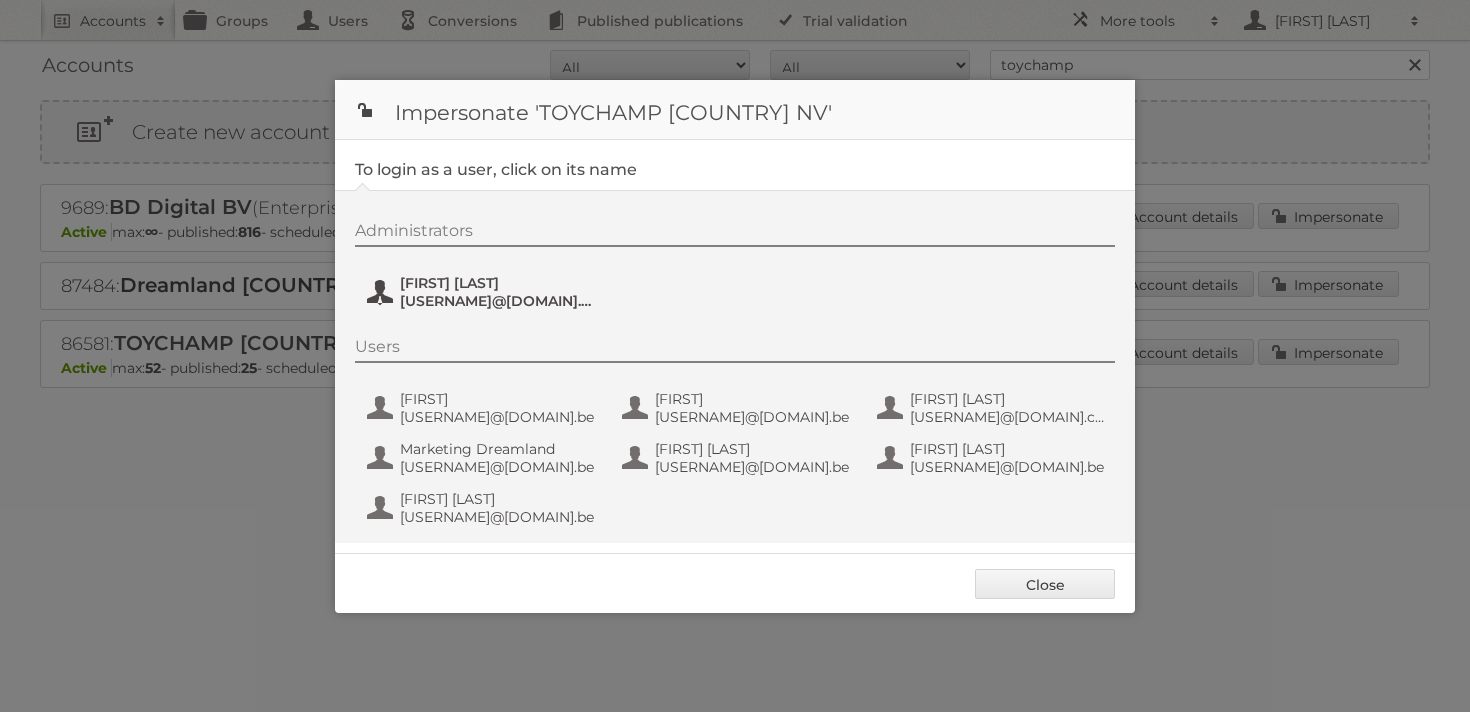 click on "ruud@toychamp.be" at bounding box center [497, 301] 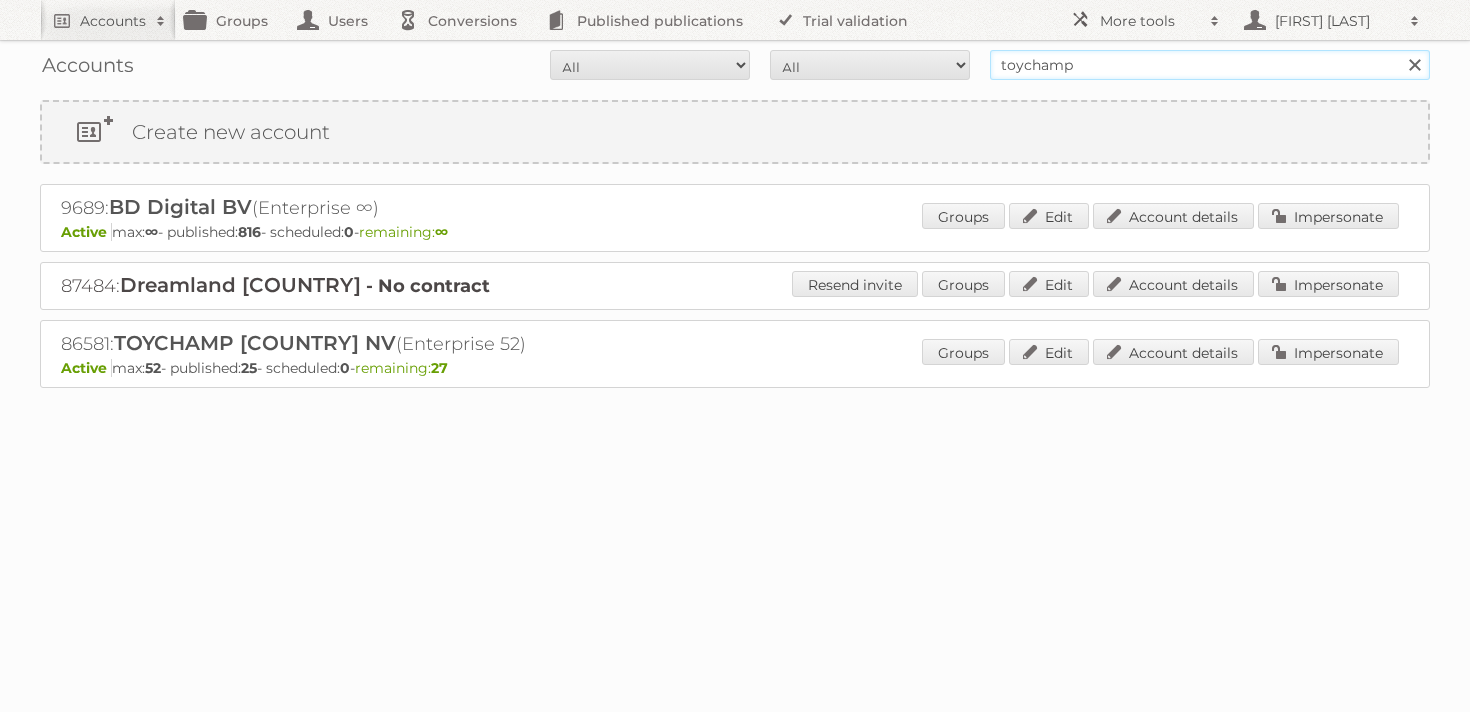 click on "toychamp" at bounding box center (1210, 65) 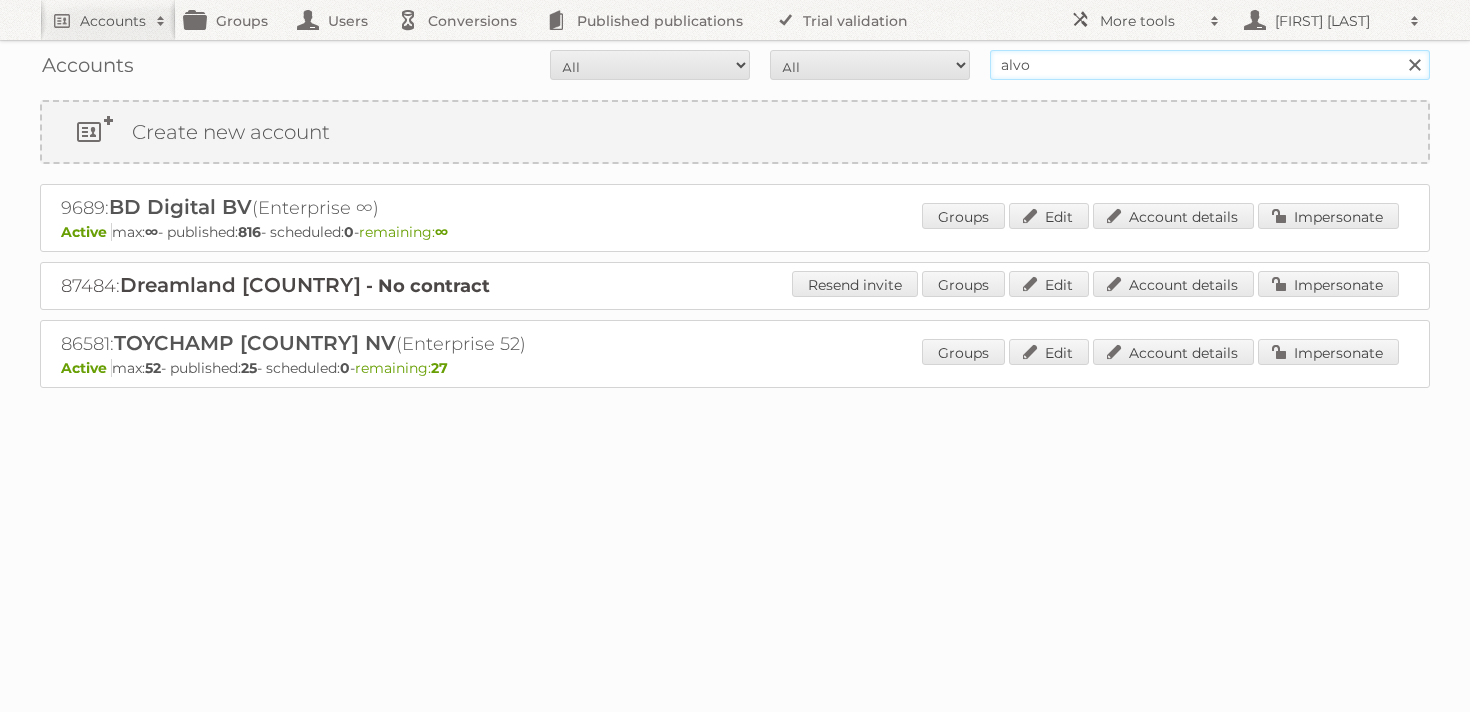 type on "alvo" 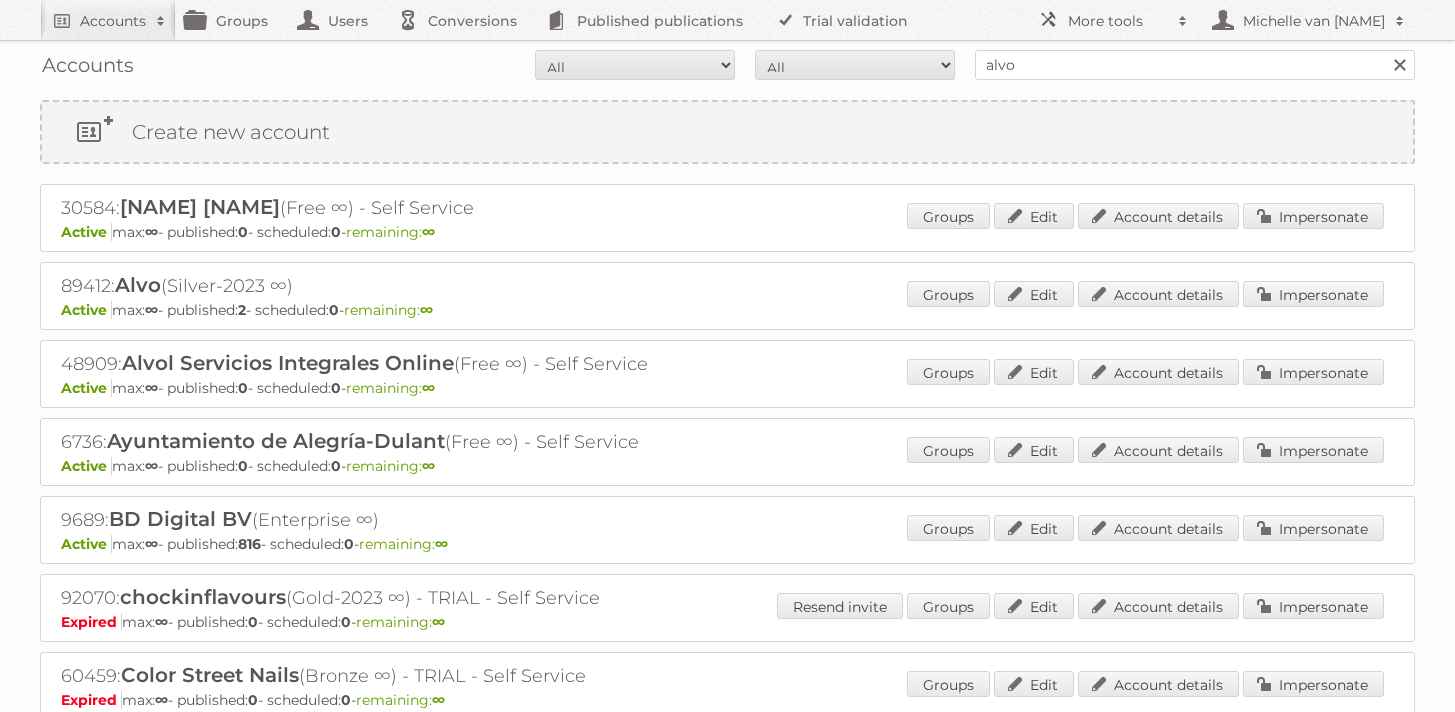 scroll, scrollTop: 0, scrollLeft: 0, axis: both 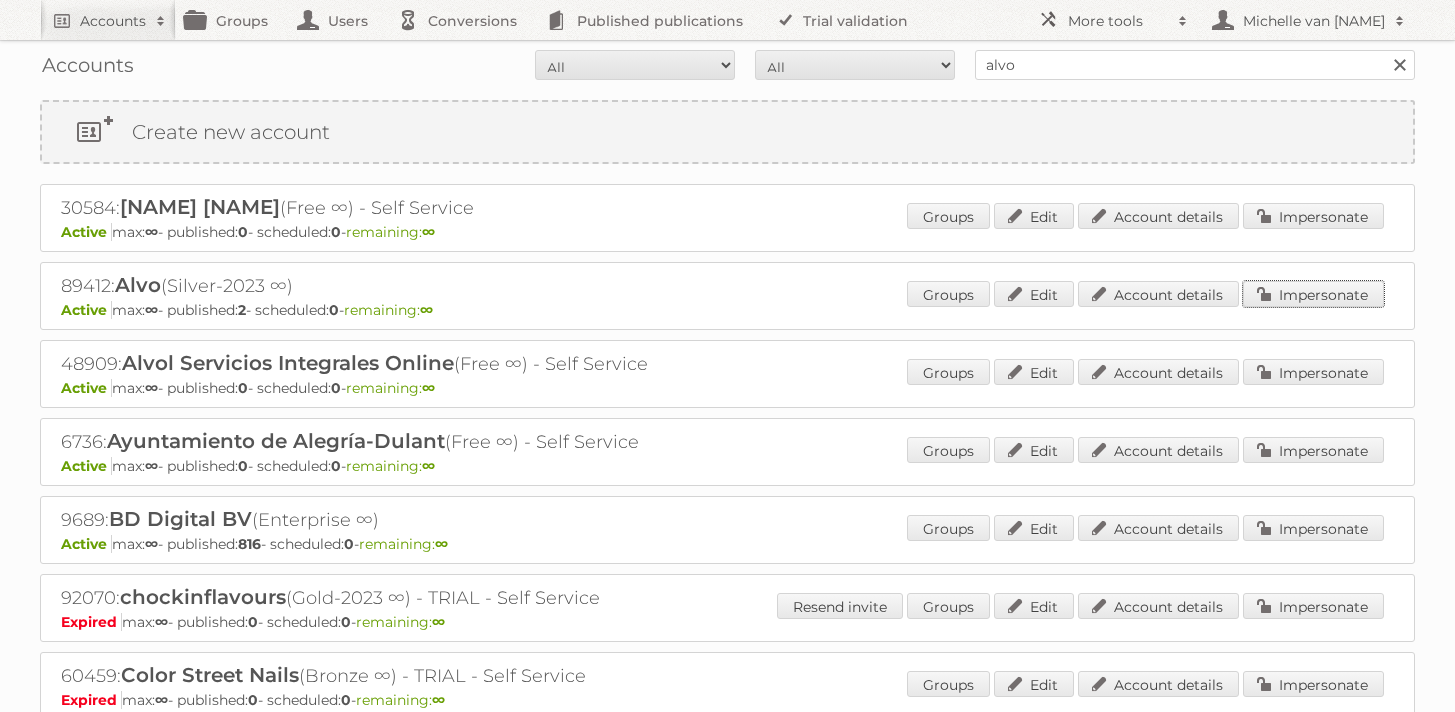 click on "Impersonate" at bounding box center [1313, 294] 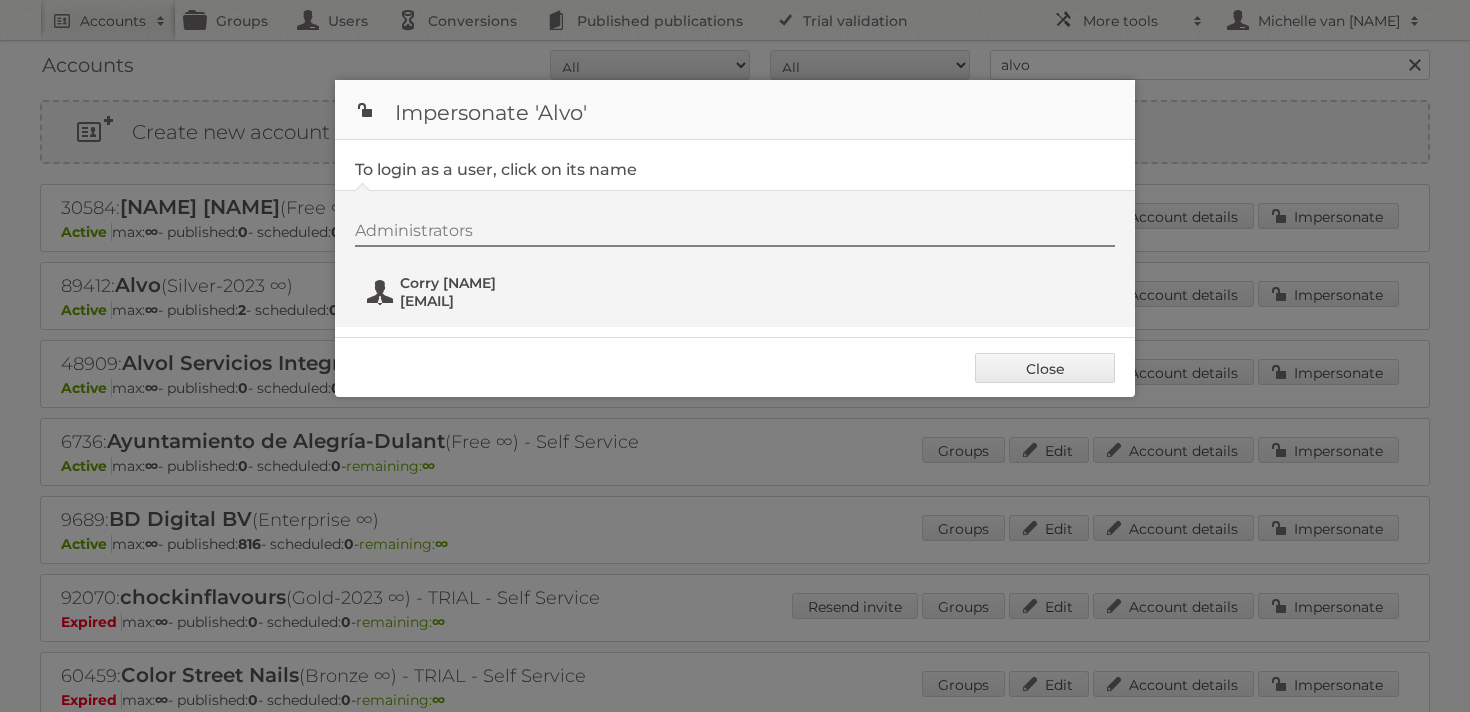click on "Corry [NAME]" at bounding box center [497, 283] 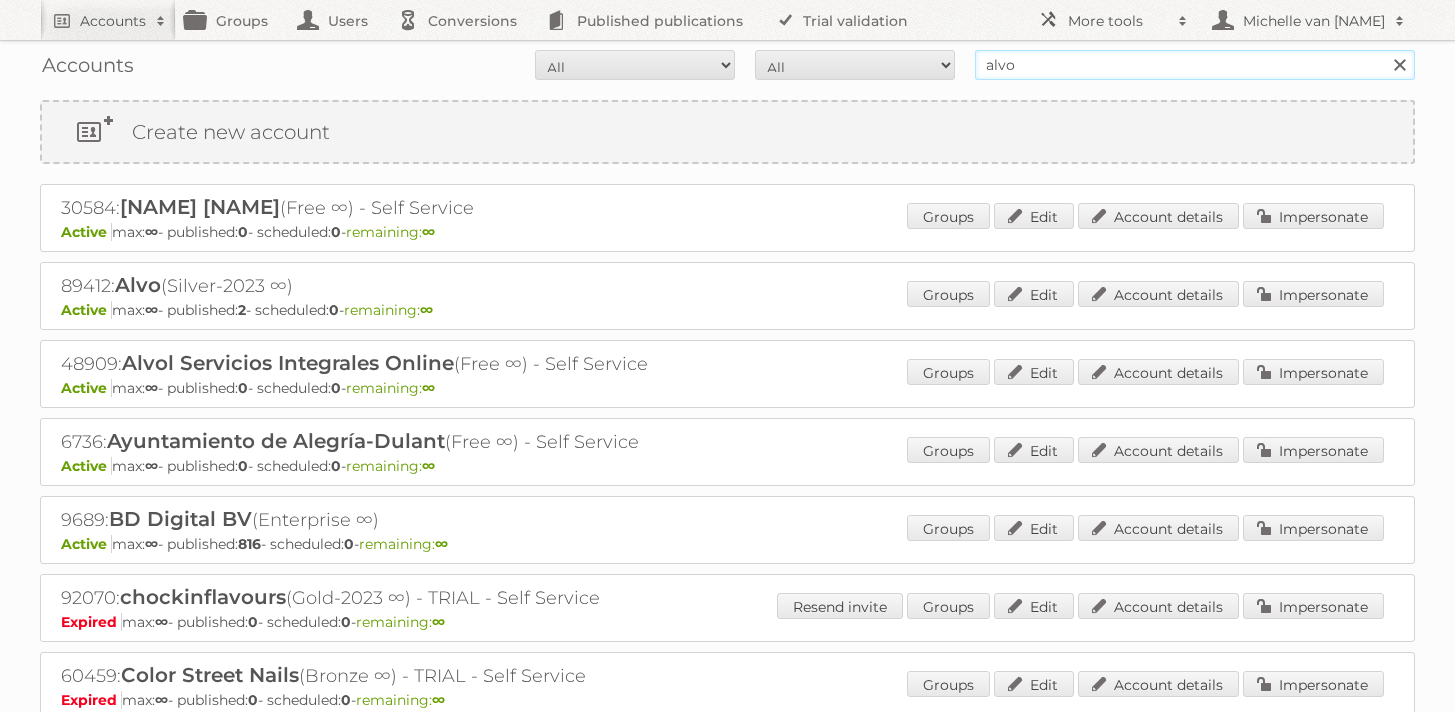 click on "alvo" at bounding box center [1195, 65] 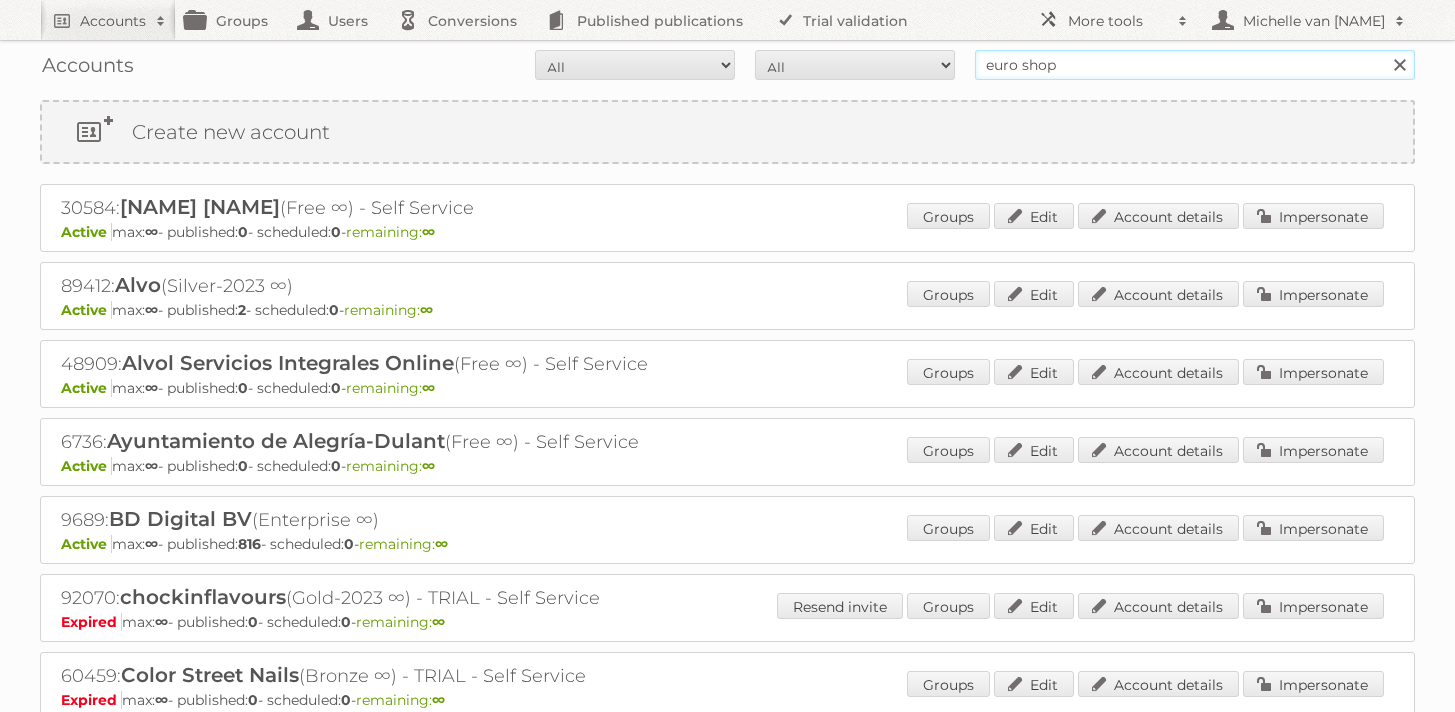 type on "euro shop" 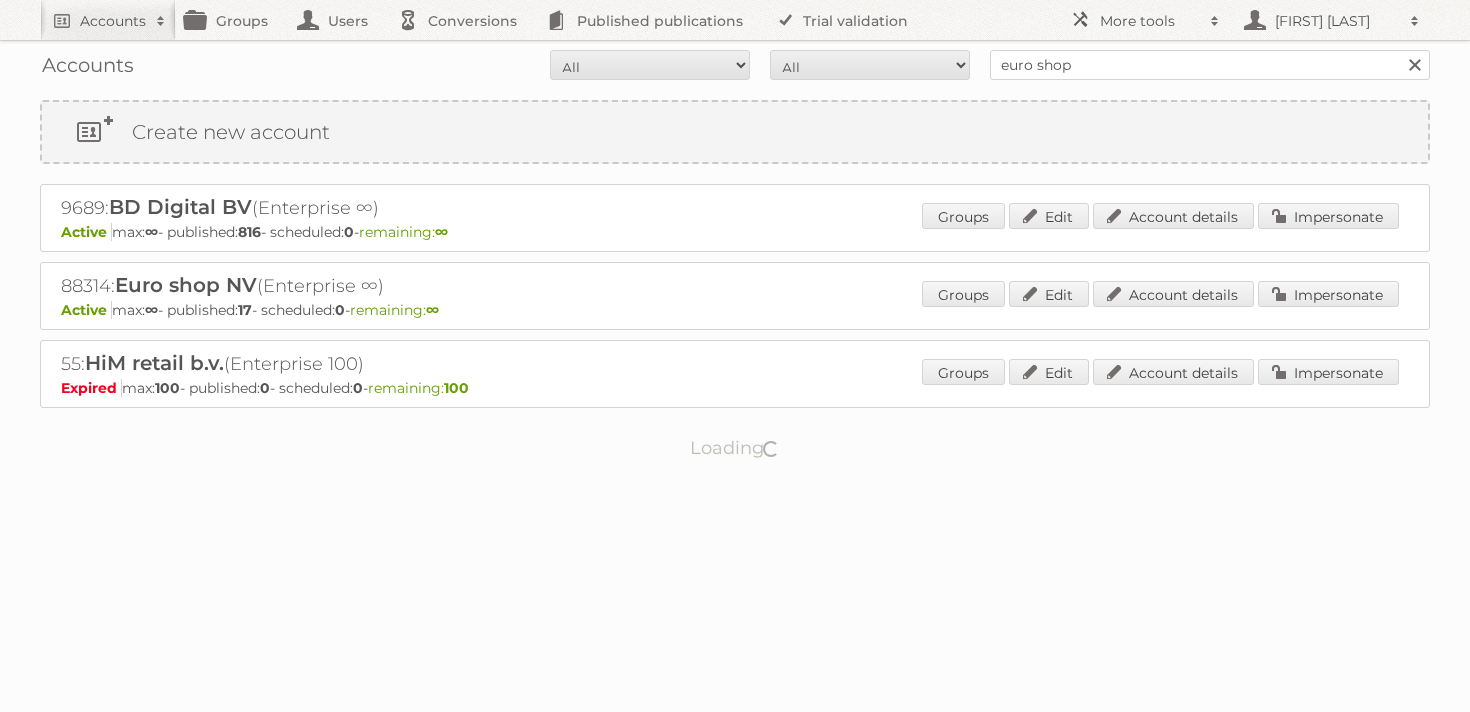 scroll, scrollTop: 0, scrollLeft: 0, axis: both 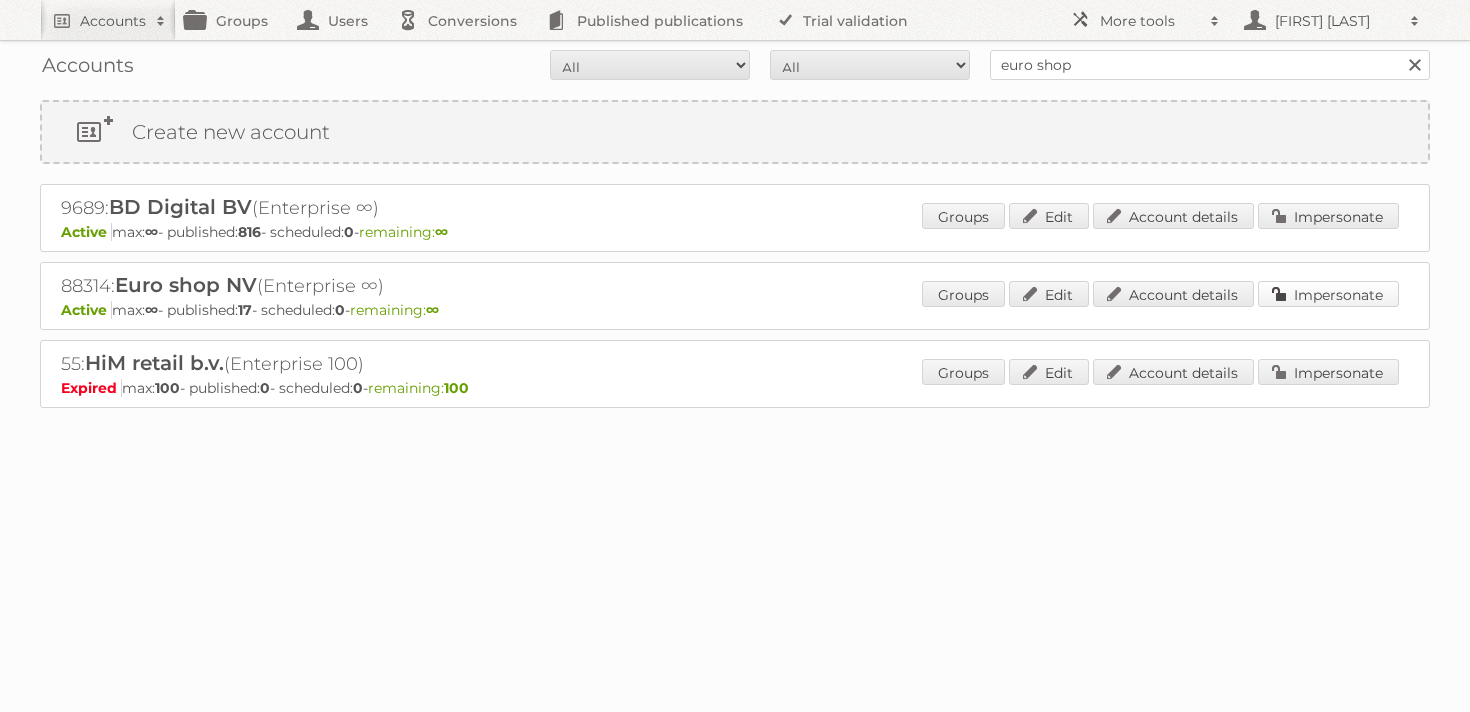 click on "Impersonate" at bounding box center (1328, 294) 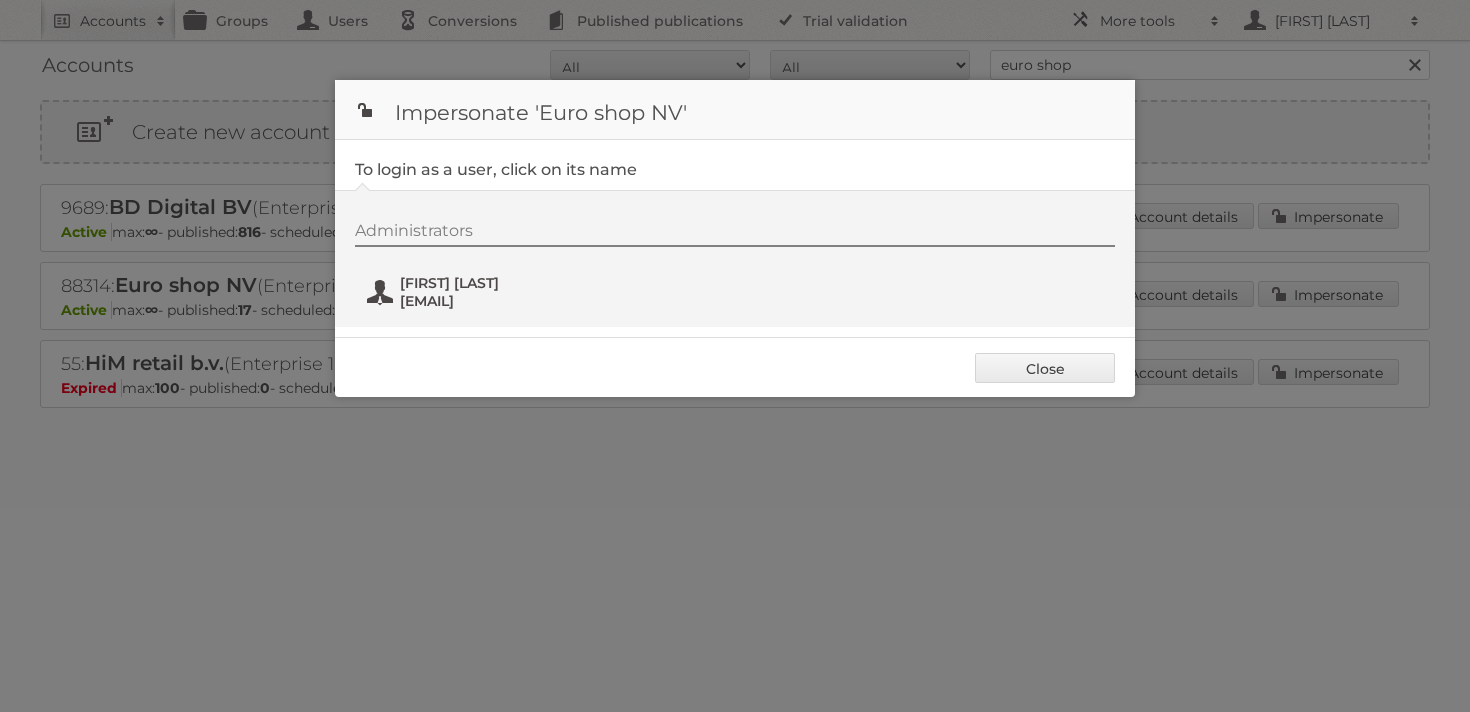 click on "[EMAIL]" at bounding box center (497, 301) 